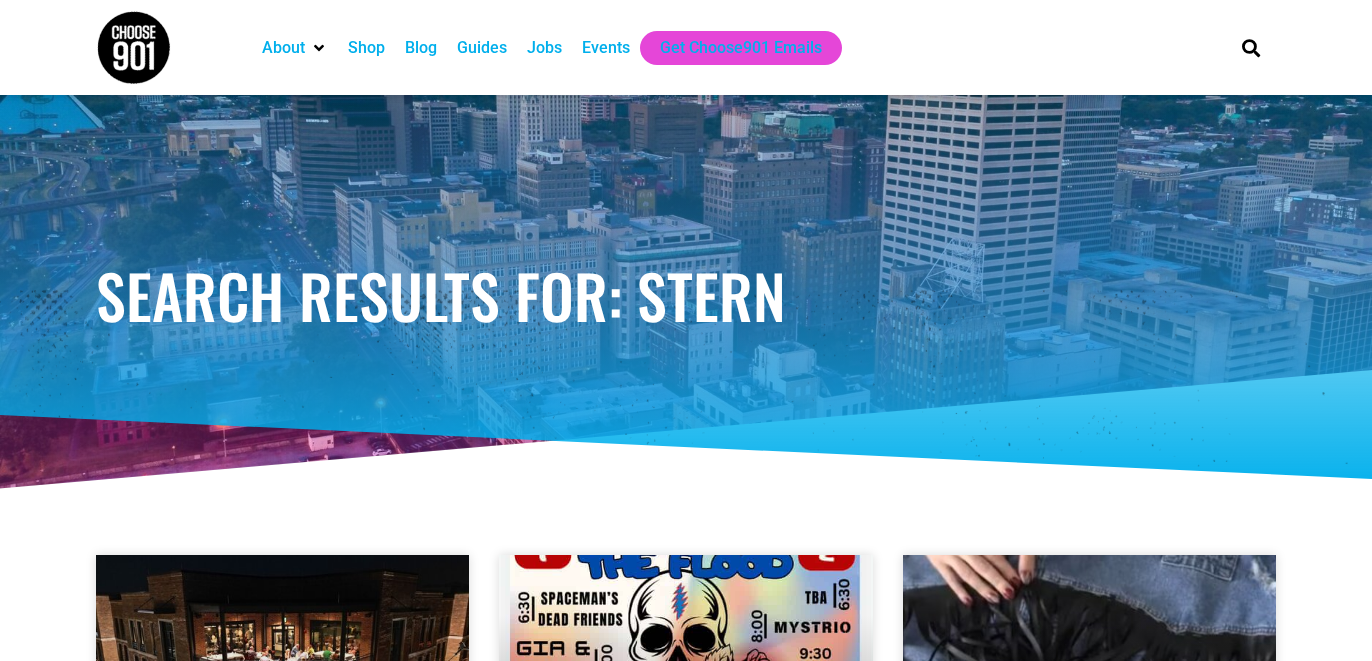 scroll, scrollTop: 0, scrollLeft: 0, axis: both 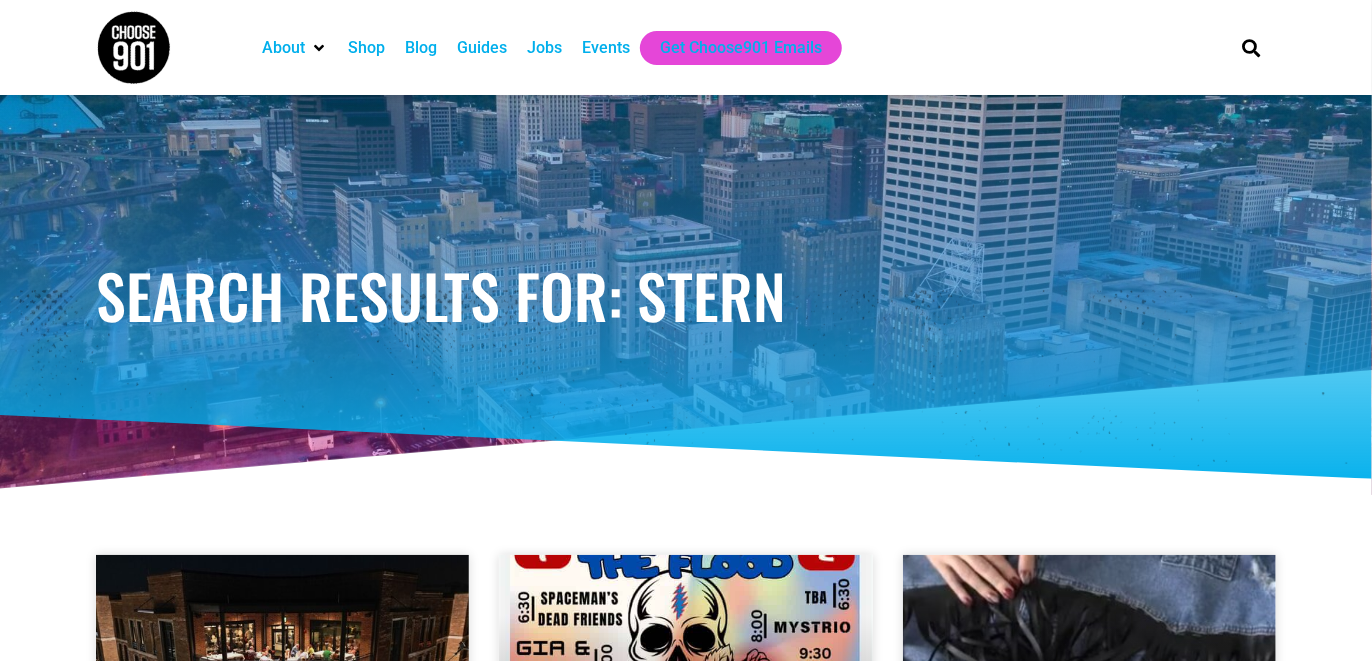 click on "Jobs" at bounding box center [544, 48] 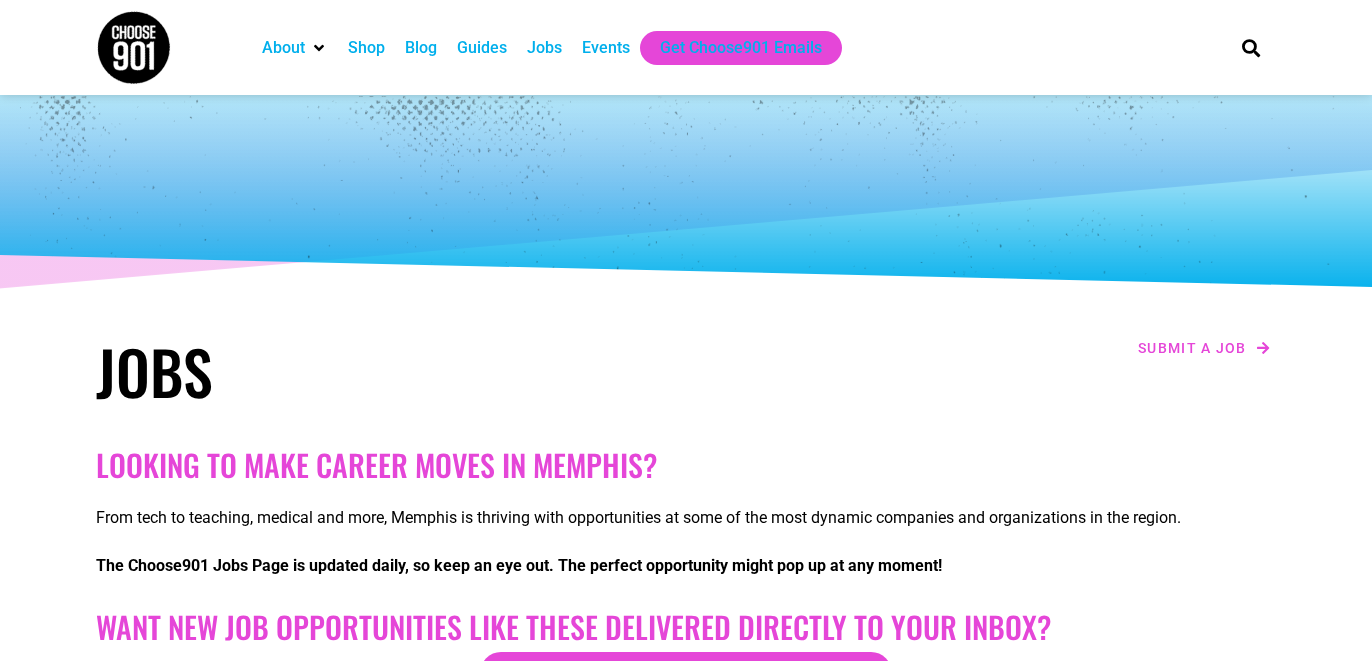 scroll, scrollTop: 0, scrollLeft: 0, axis: both 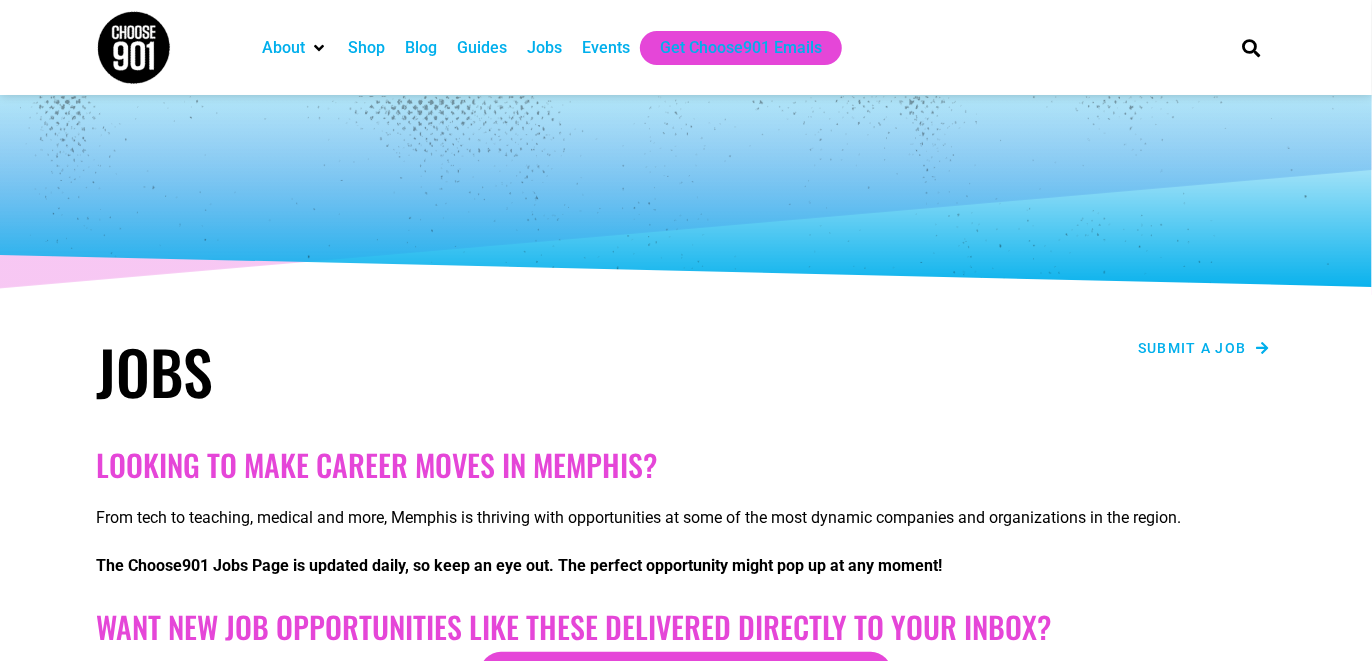 click on "Submit a job" at bounding box center [1192, 348] 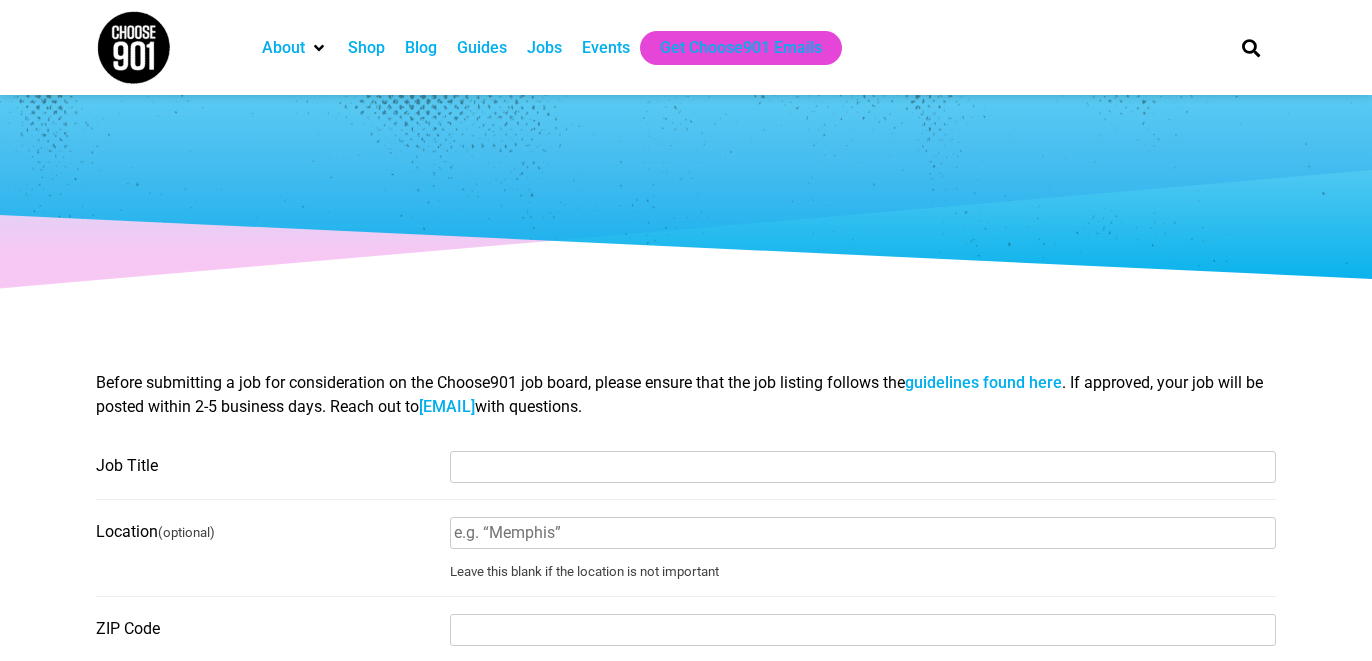 select 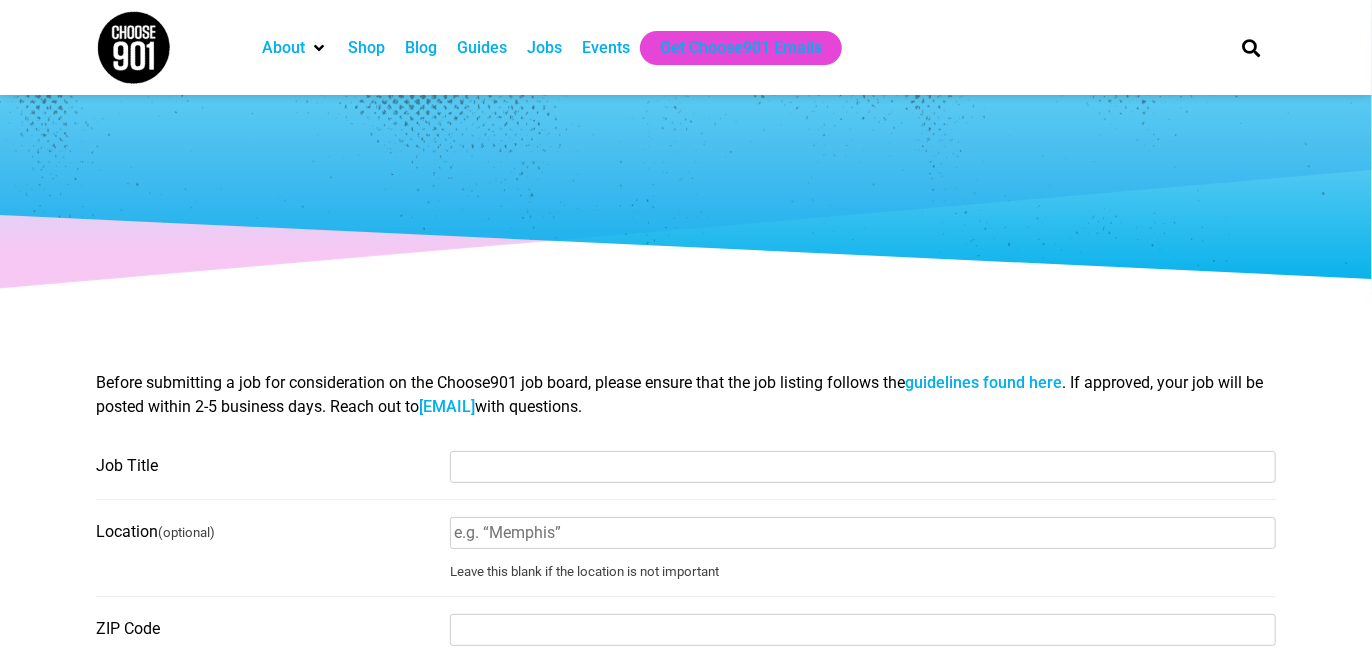 scroll, scrollTop: 0, scrollLeft: 0, axis: both 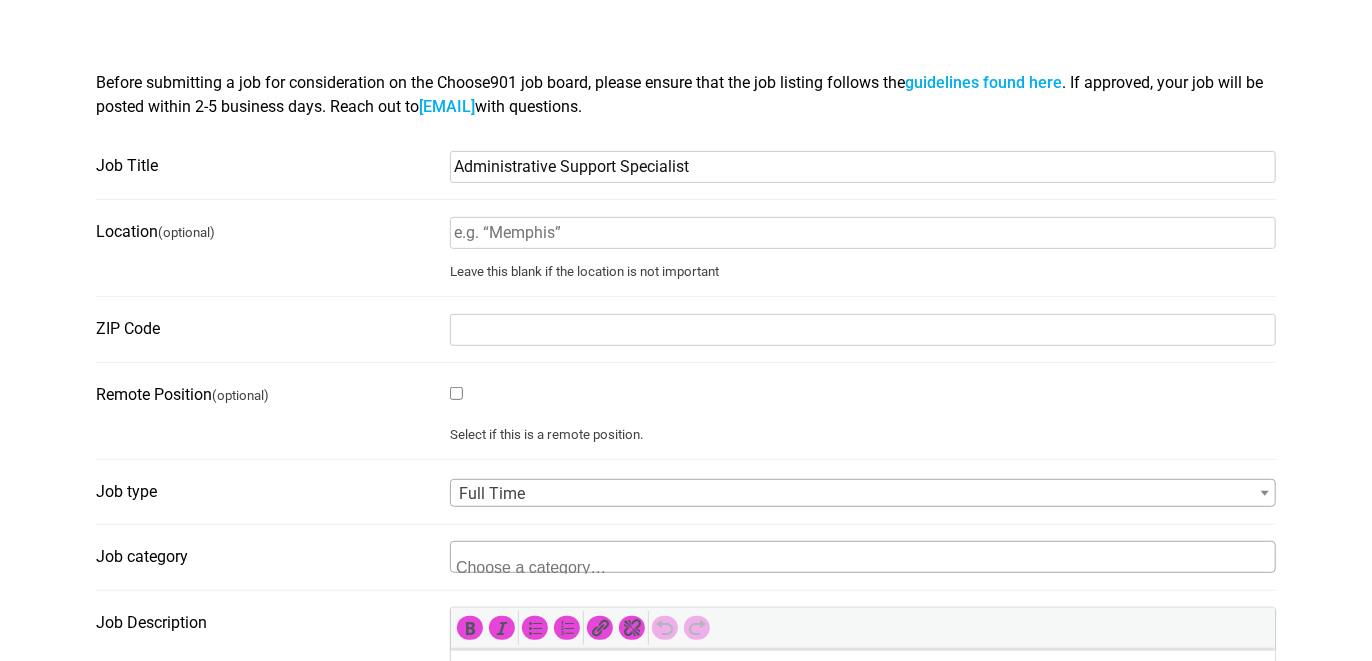 type on "Administrative Support Specialist" 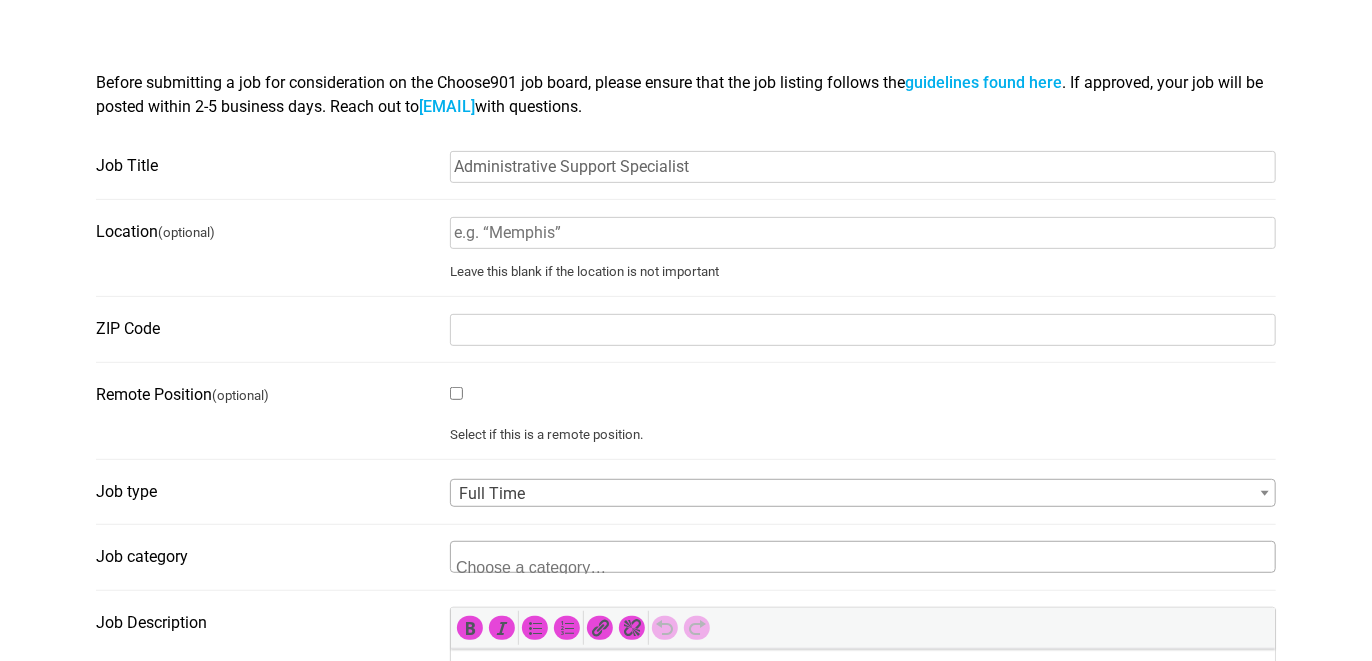click on "ZIP Code" at bounding box center (863, 330) 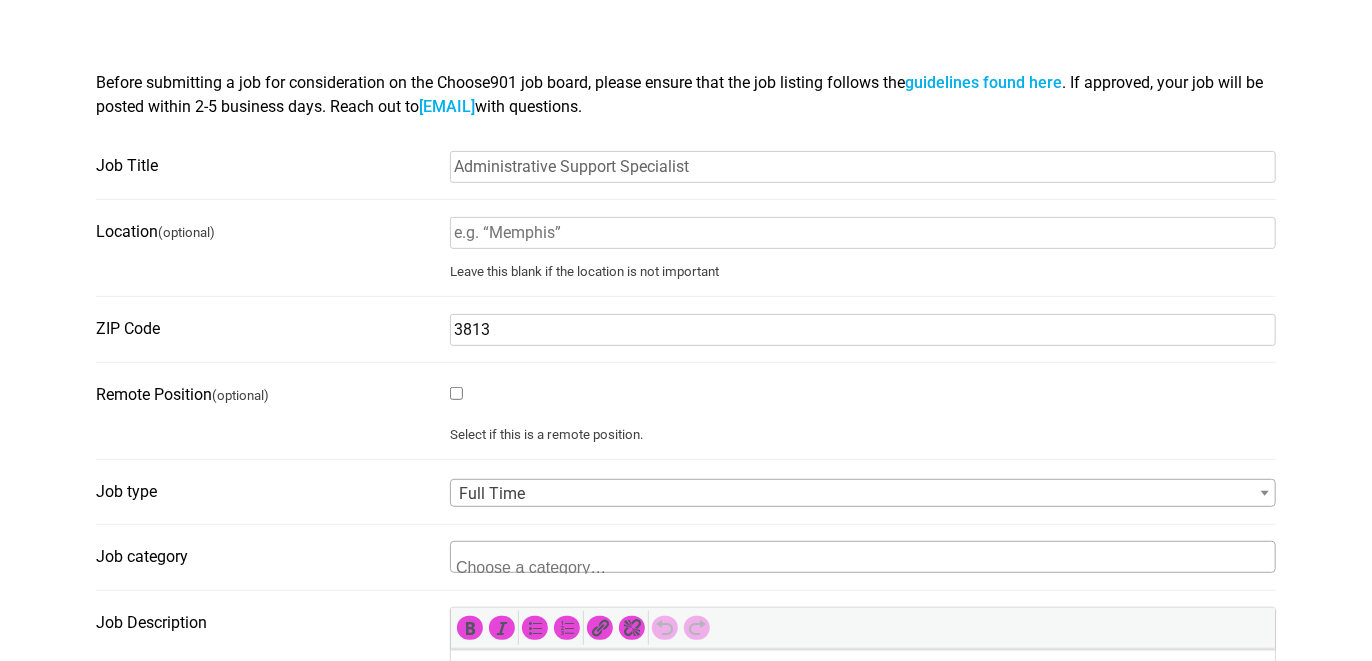 type on "38138" 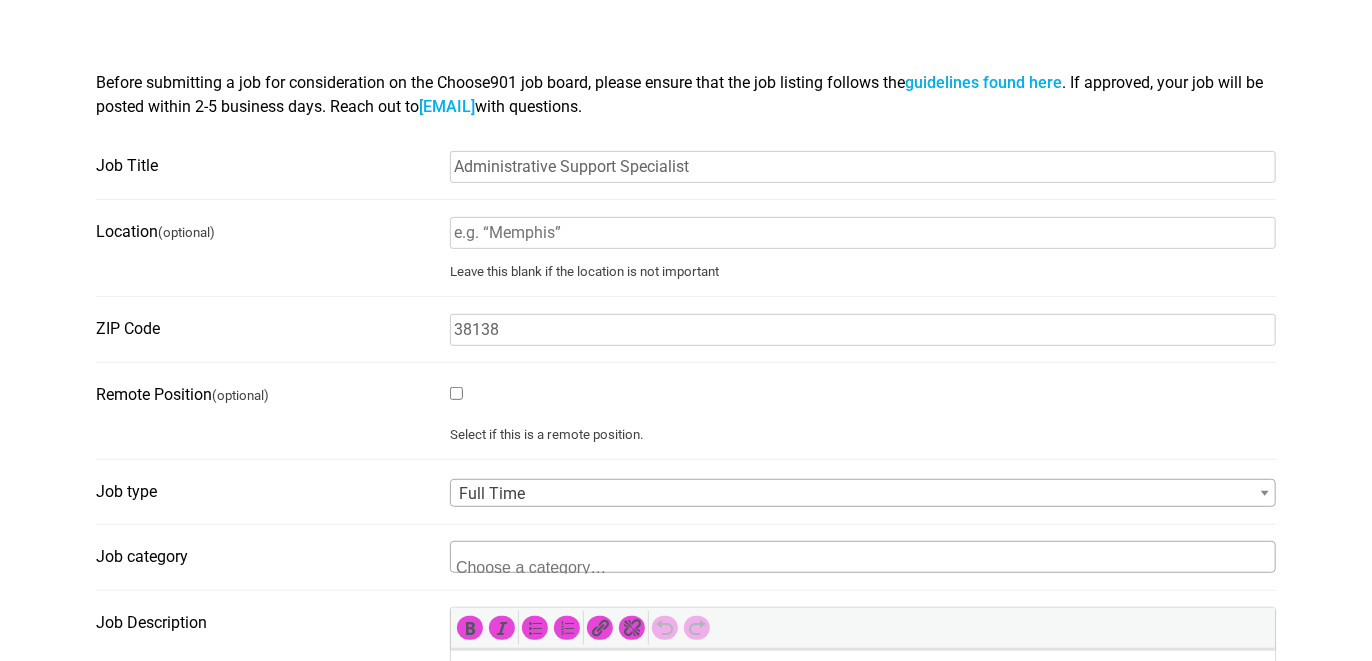 type on "Oxford, MS" 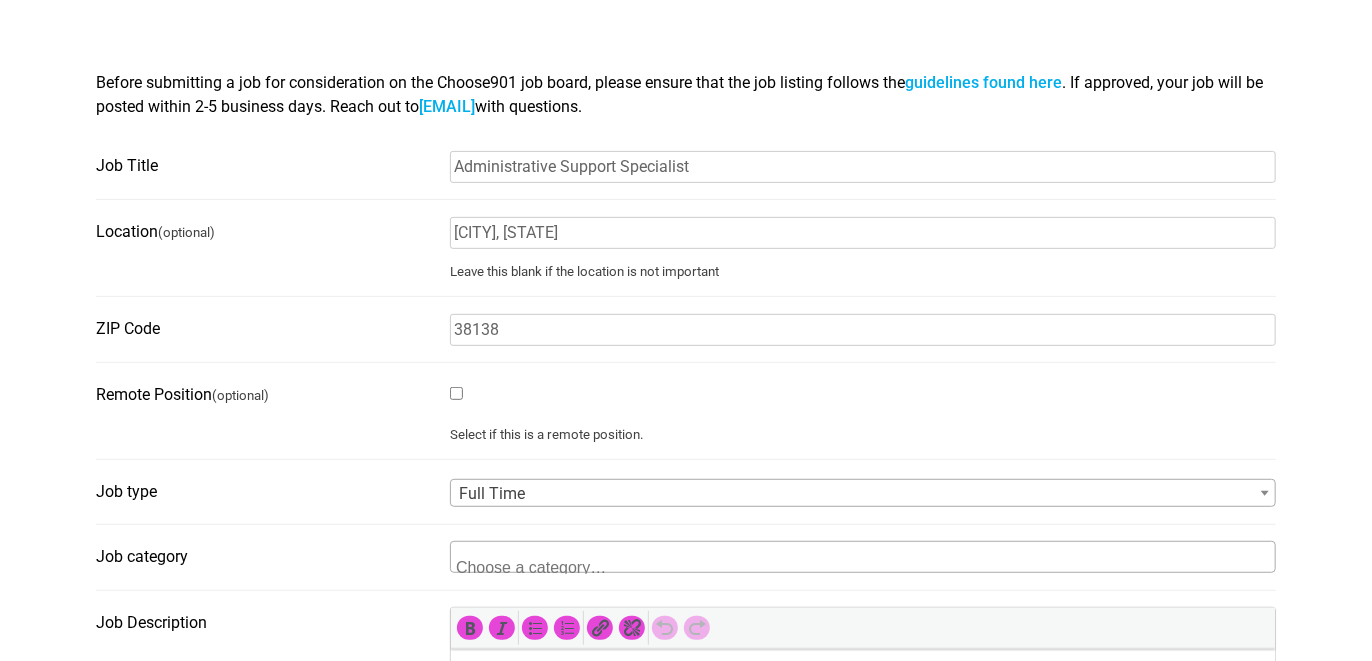 type on "38138" 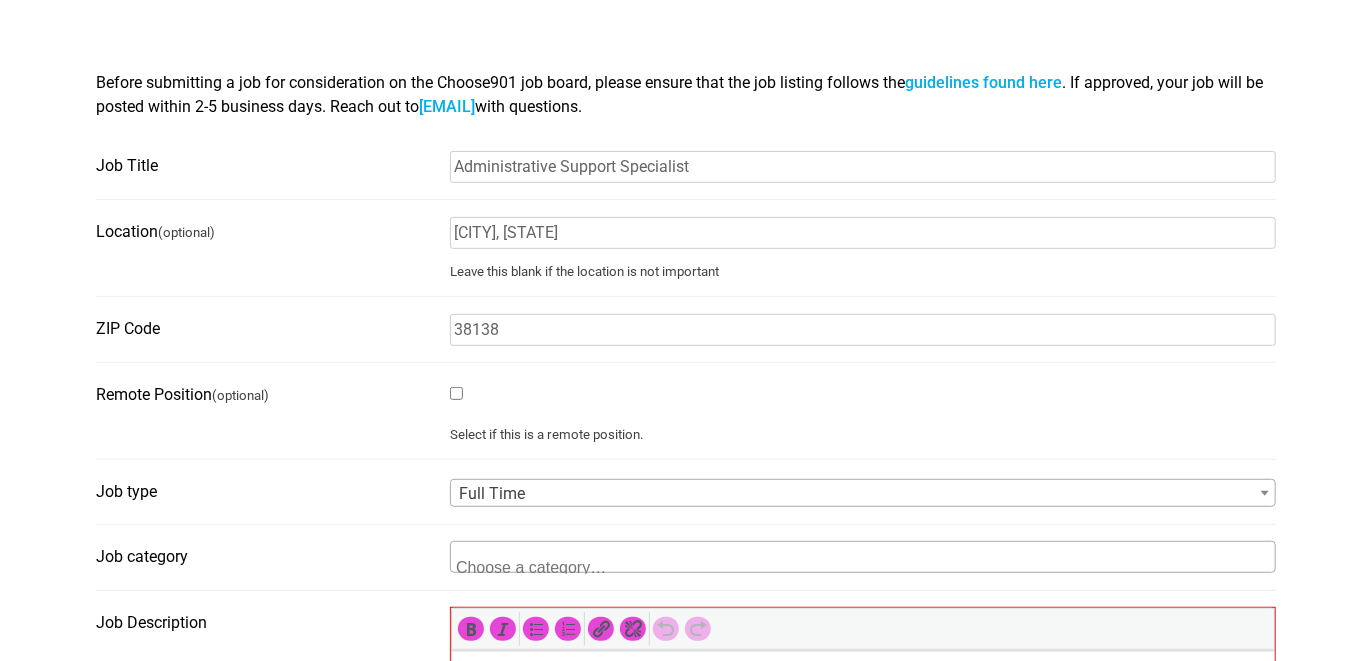 type on "sternhr@sterncardio.com" 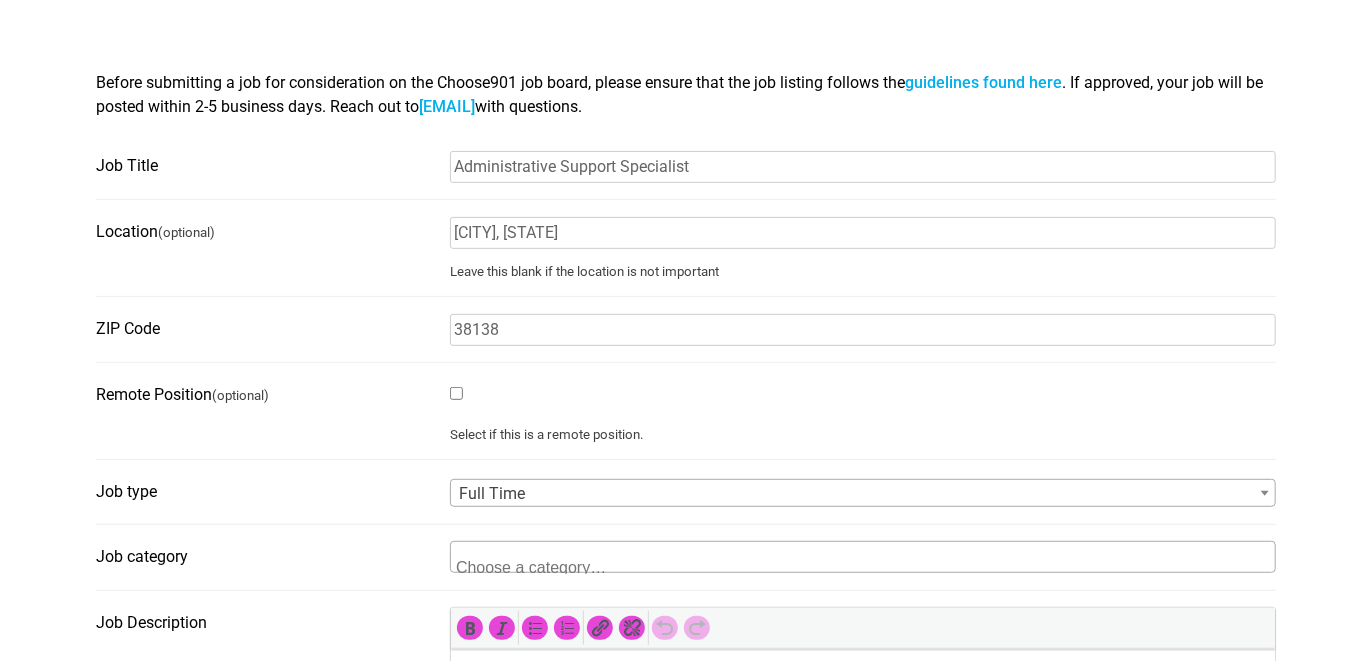 type on "The Stern Cardiovascular Foundation, Inc." 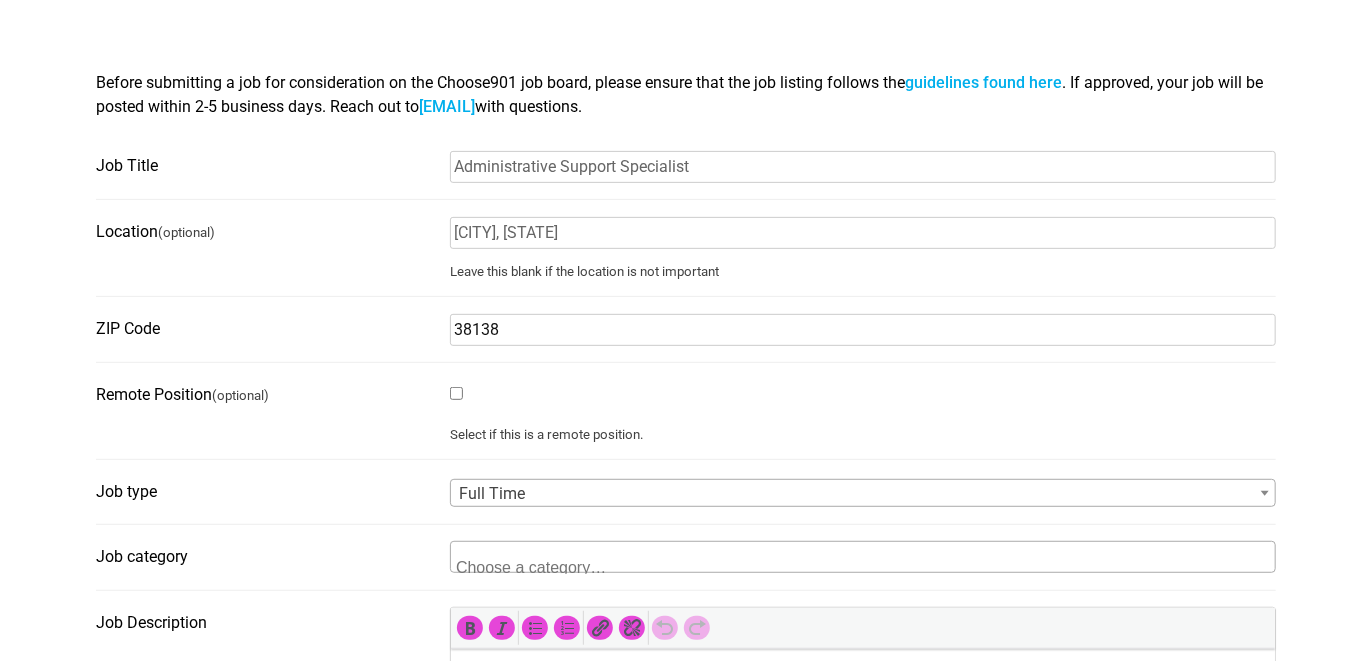 scroll, scrollTop: 2, scrollLeft: 0, axis: vertical 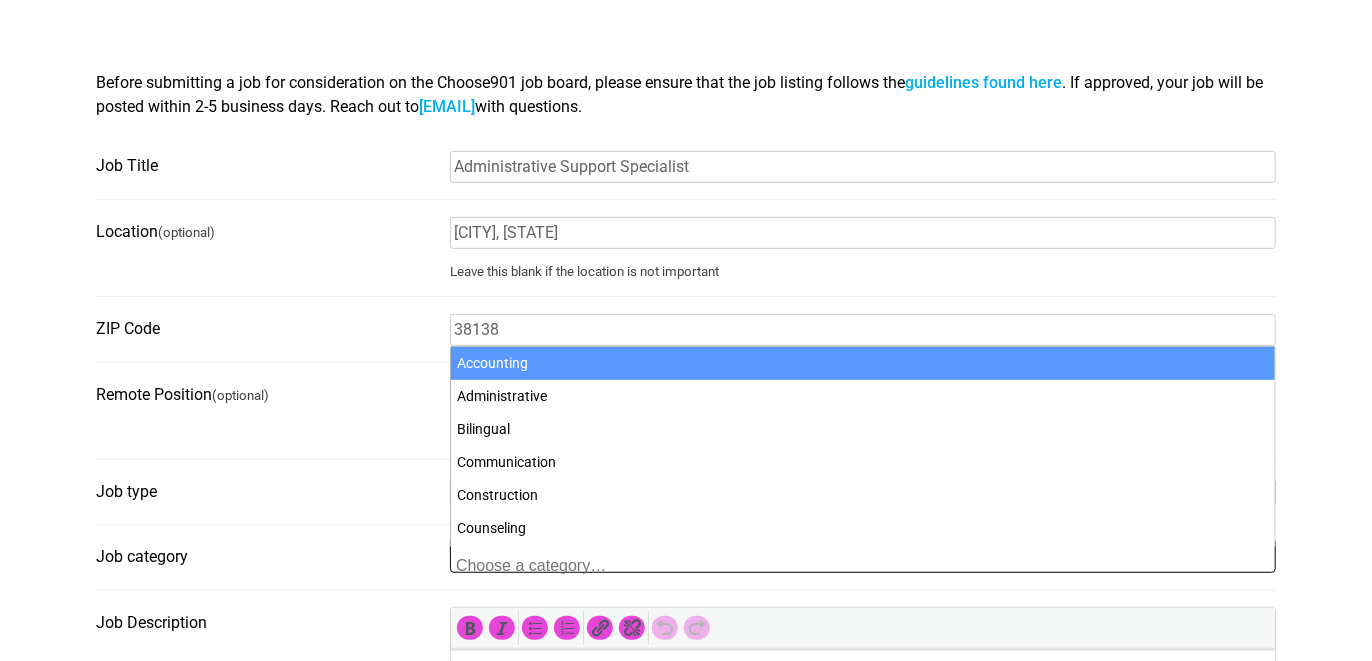 click on "Remote Position  (optional)" at bounding box center [267, 395] 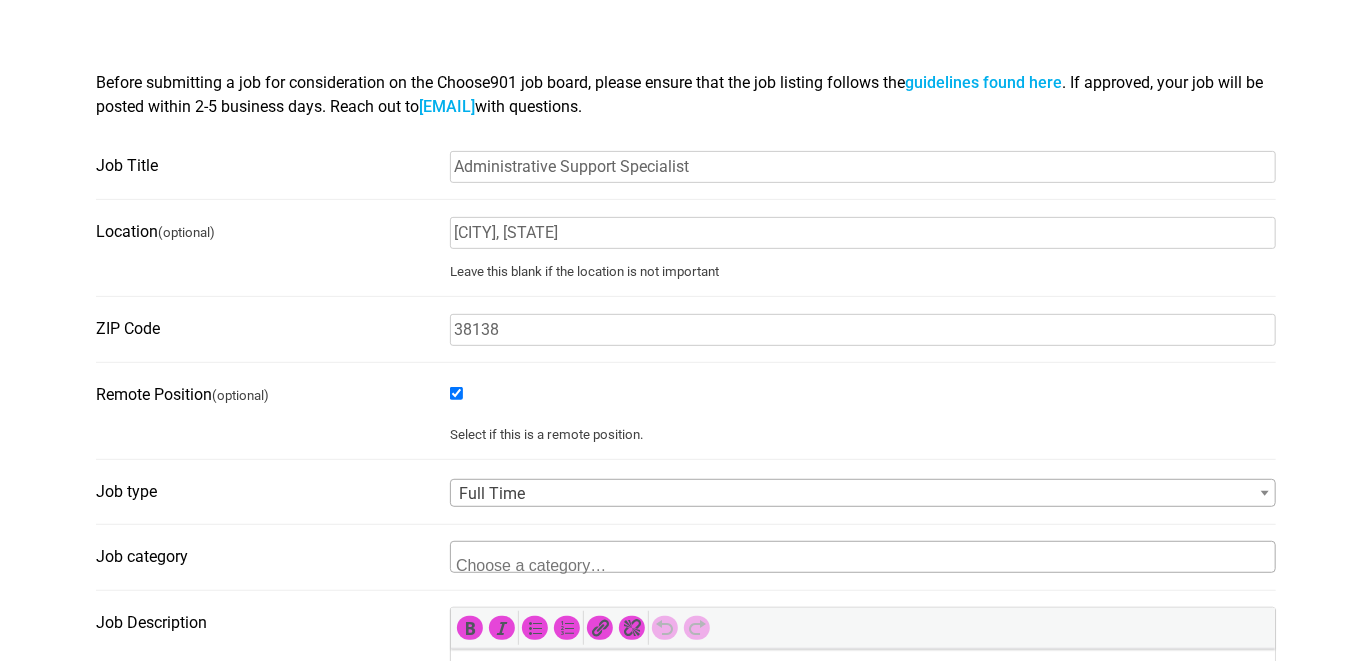 click on "Remote Position  (optional)" at bounding box center [456, 393] 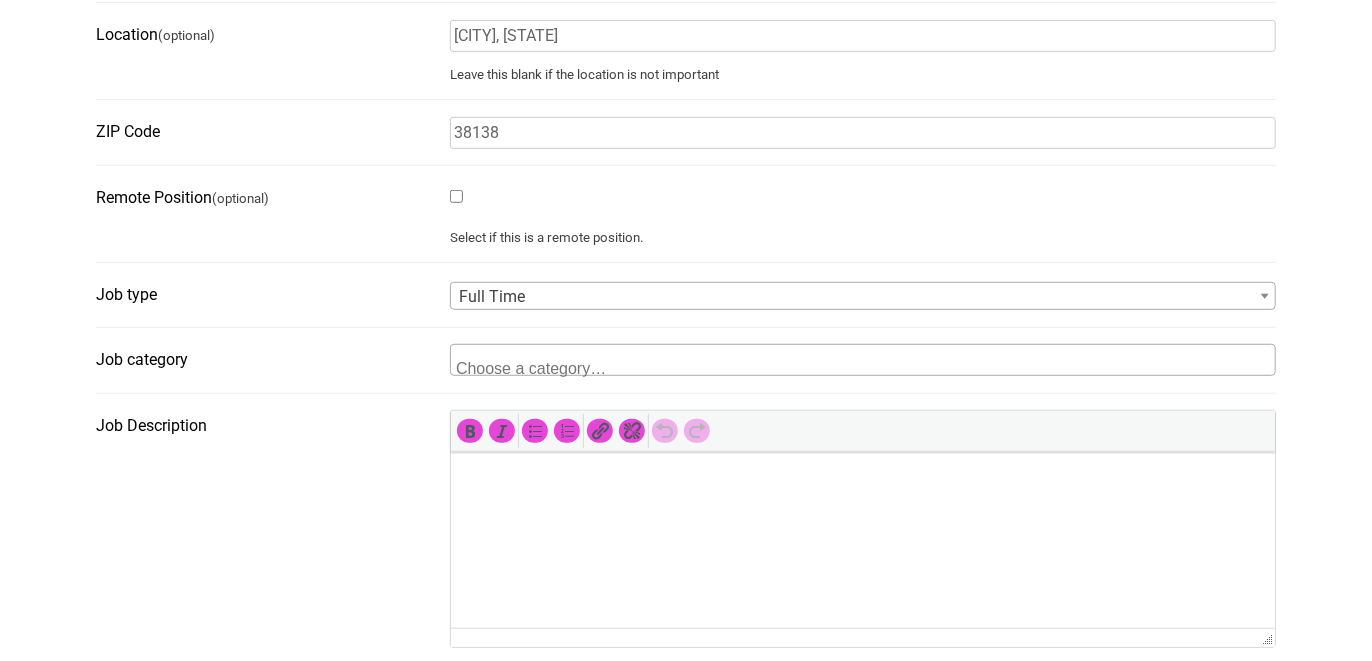 scroll, scrollTop: 500, scrollLeft: 0, axis: vertical 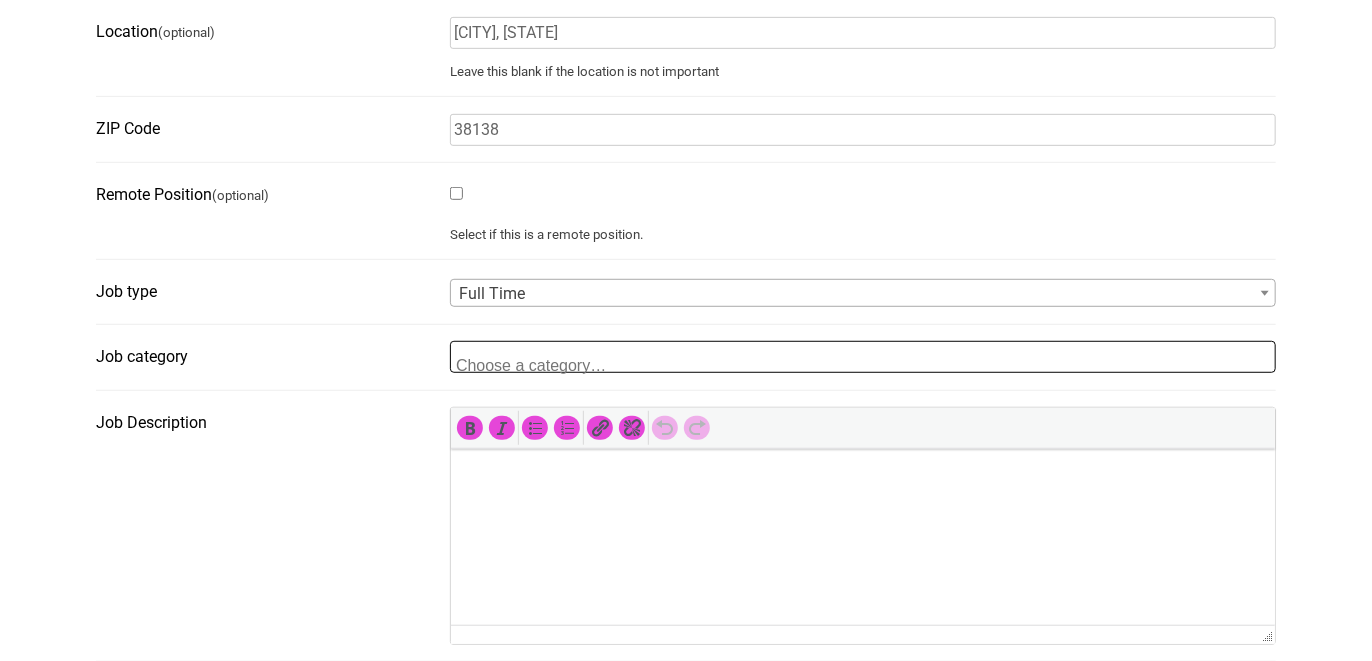 click at bounding box center [553, 365] 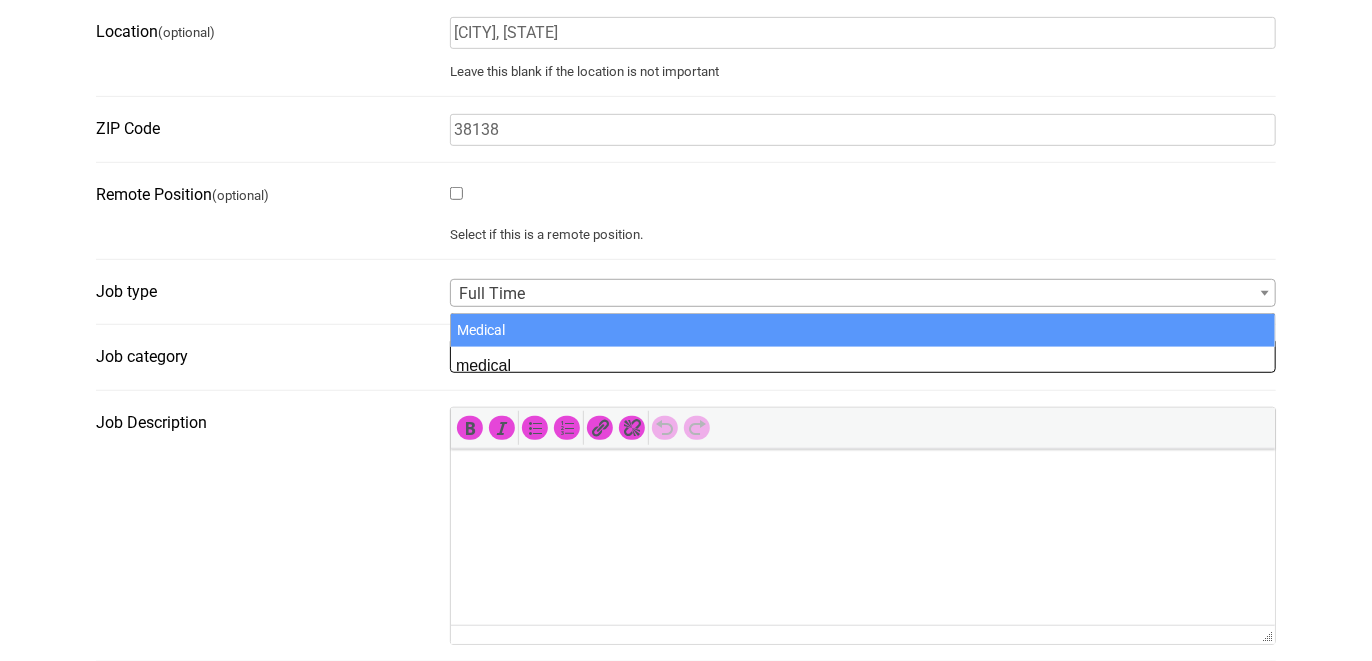 type on "medical" 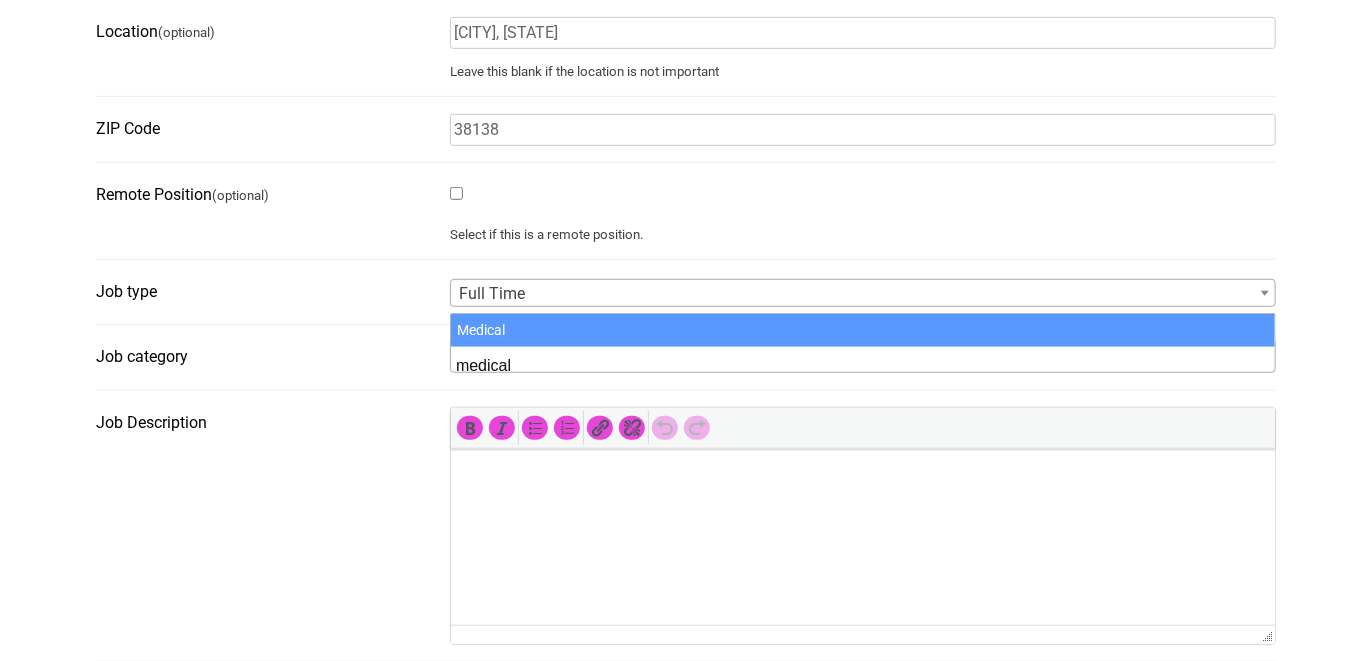 select on "112" 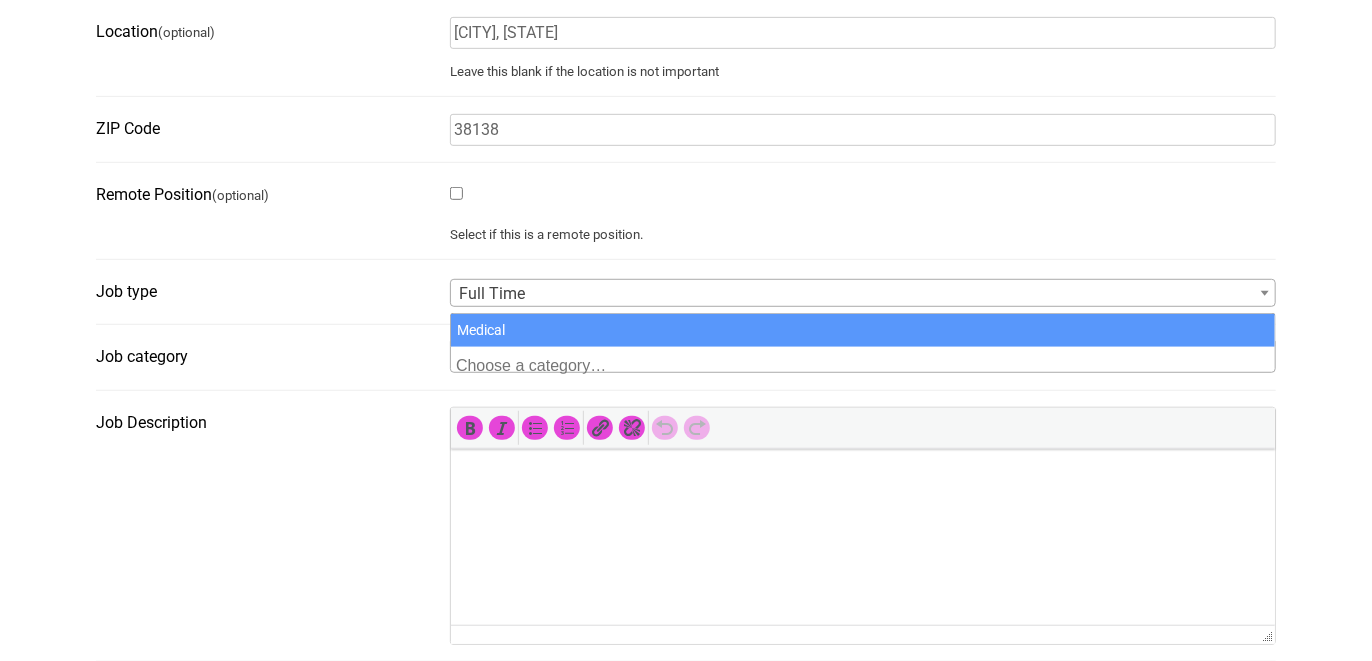 scroll, scrollTop: 2, scrollLeft: 0, axis: vertical 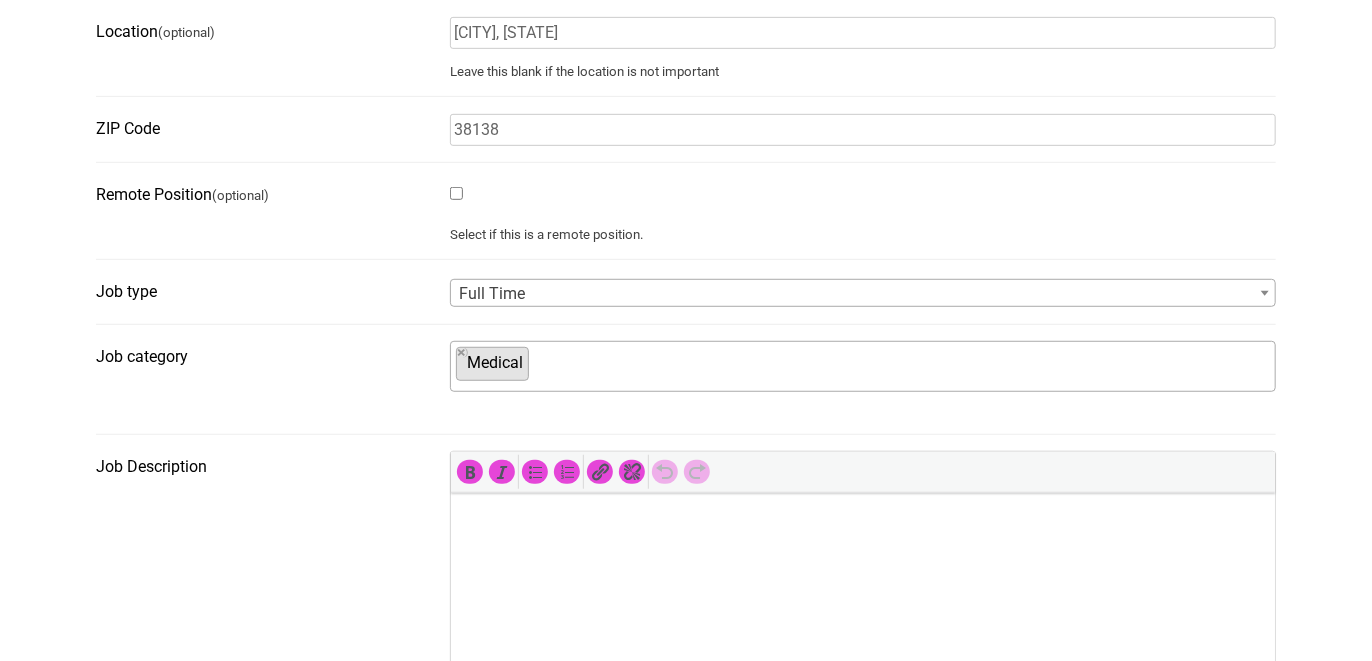 drag, startPoint x: 555, startPoint y: 524, endPoint x: 710, endPoint y: 566, distance: 160.58954 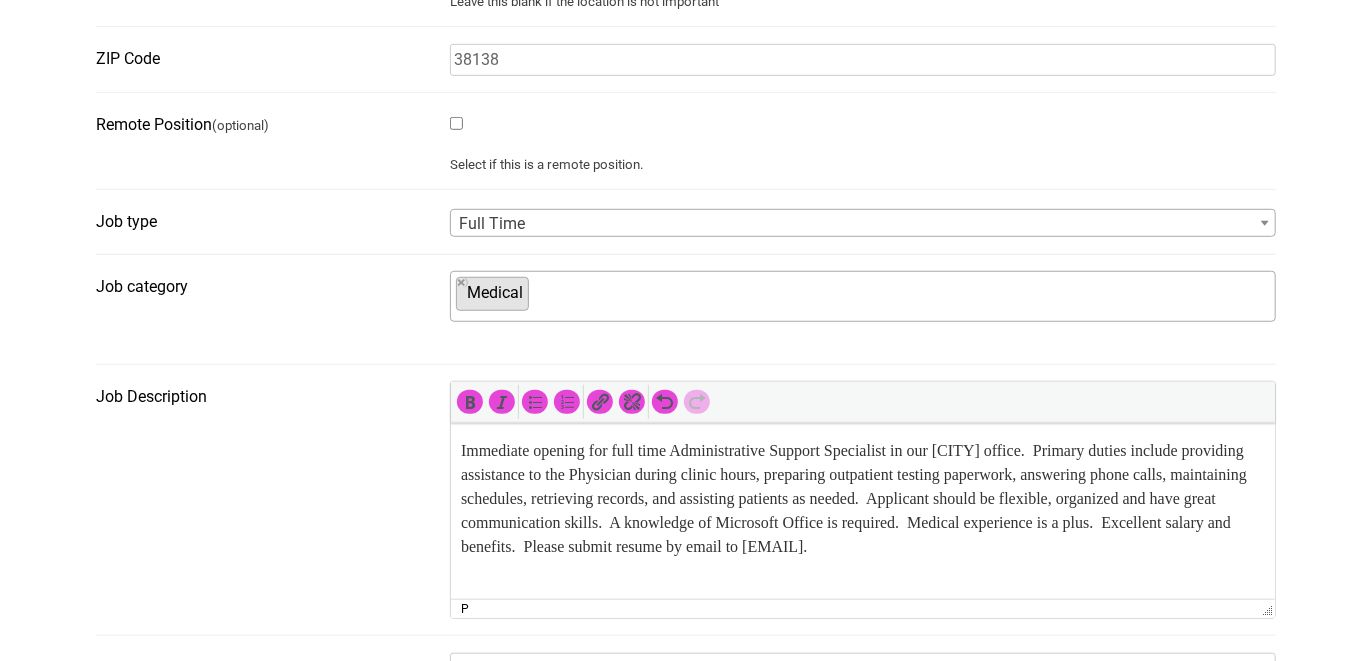 scroll, scrollTop: 600, scrollLeft: 0, axis: vertical 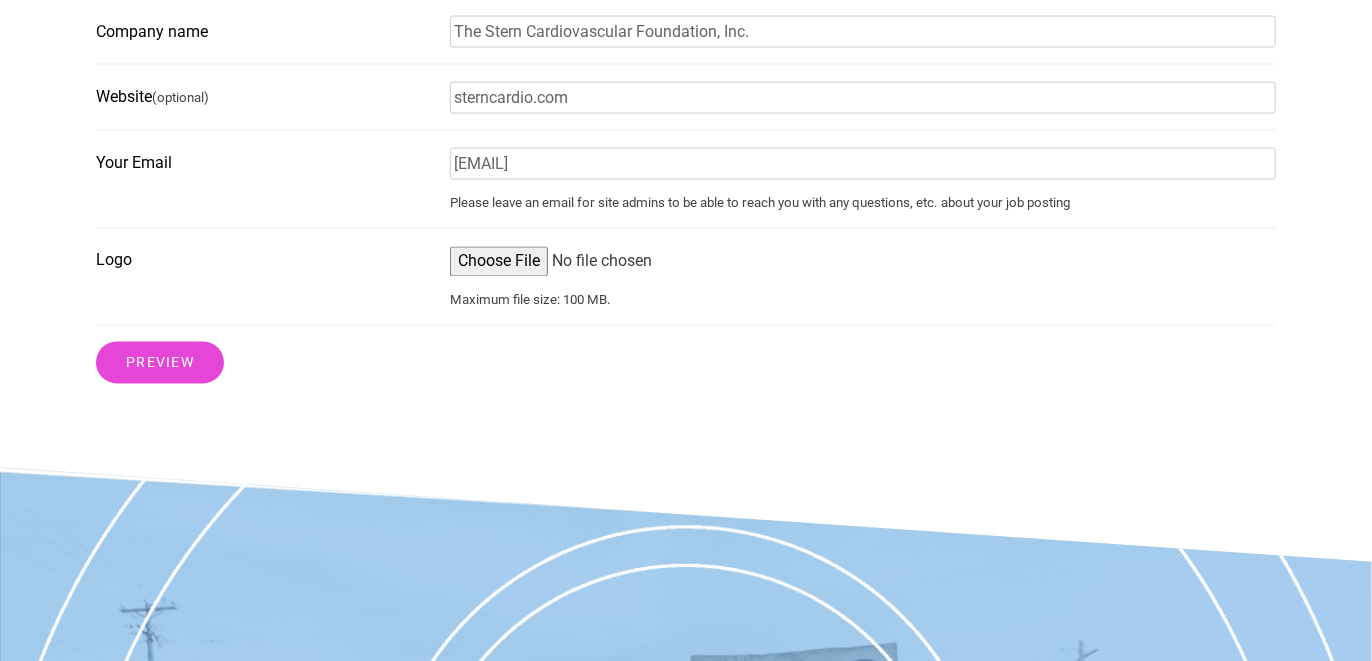 click on "Logo" at bounding box center (863, 262) 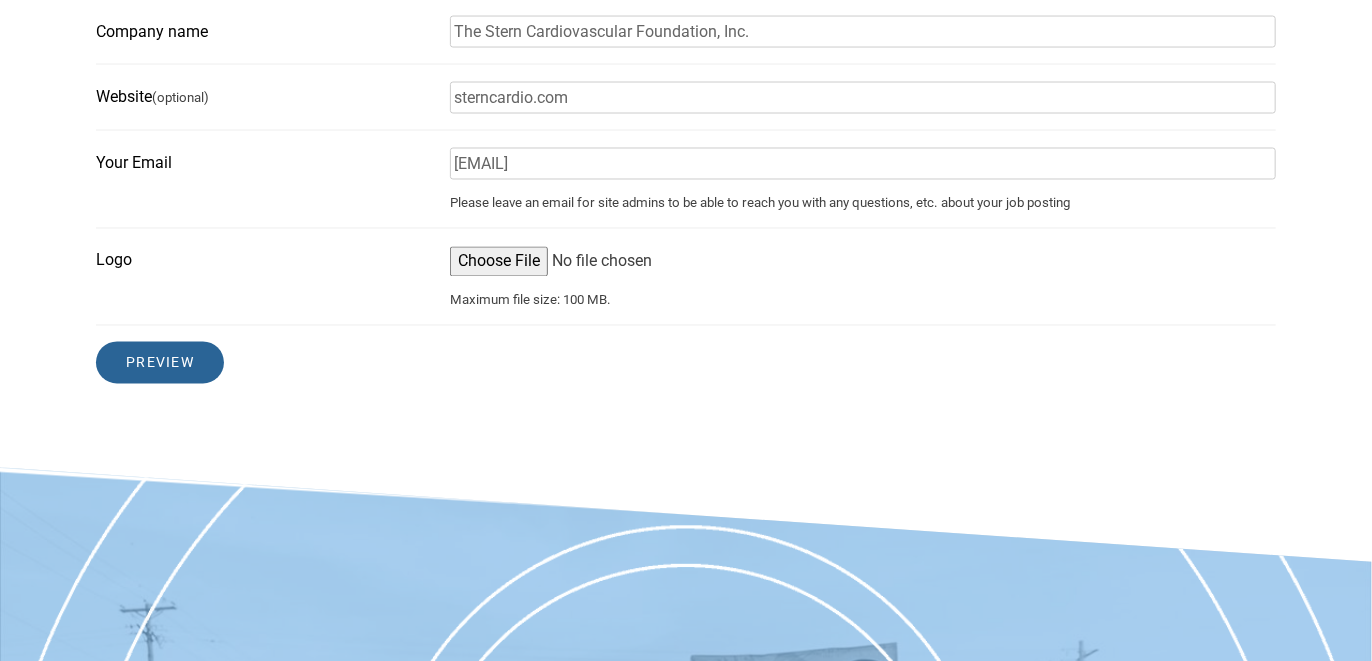 click on "Preview" at bounding box center [160, 363] 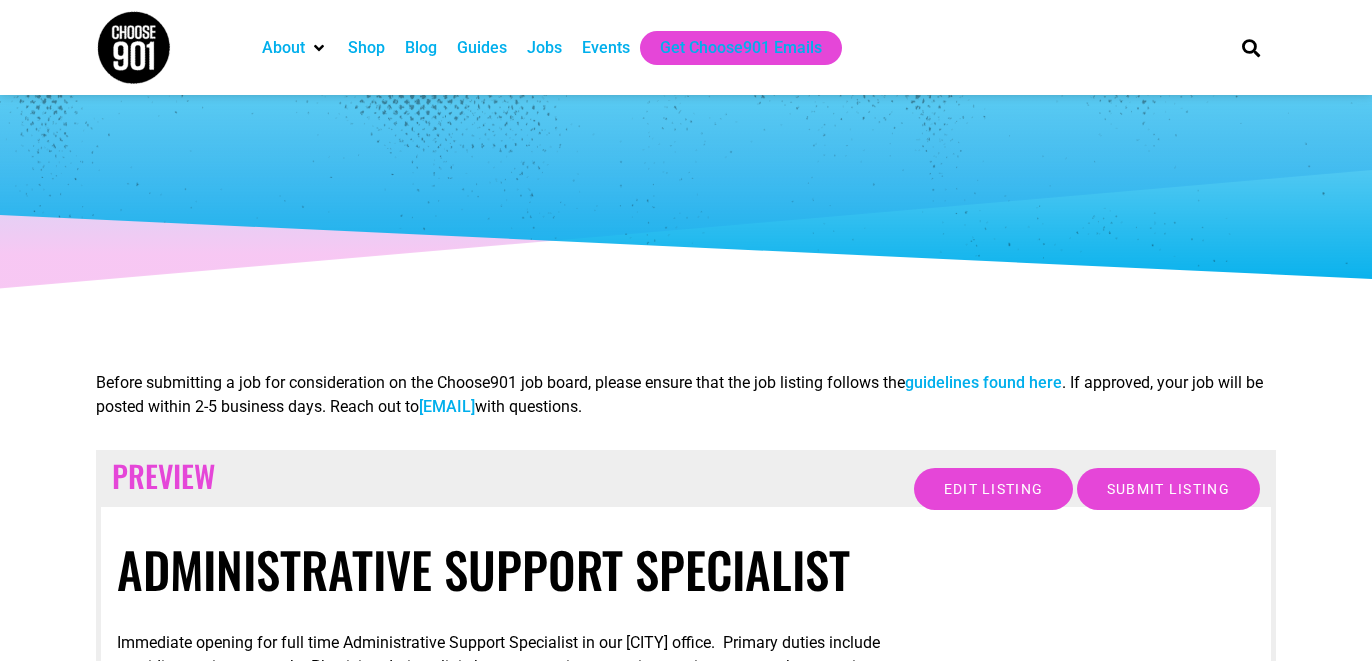 scroll, scrollTop: 0, scrollLeft: 0, axis: both 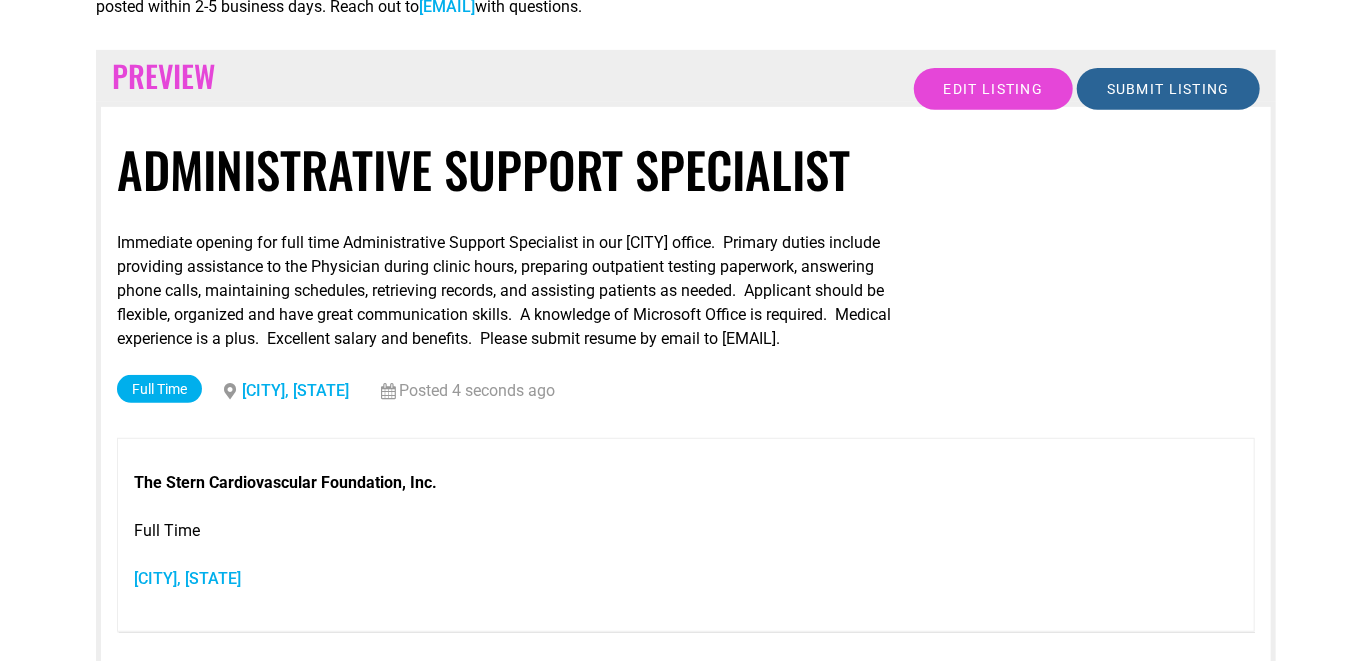 drag, startPoint x: 1193, startPoint y: 81, endPoint x: 1177, endPoint y: 83, distance: 16.124516 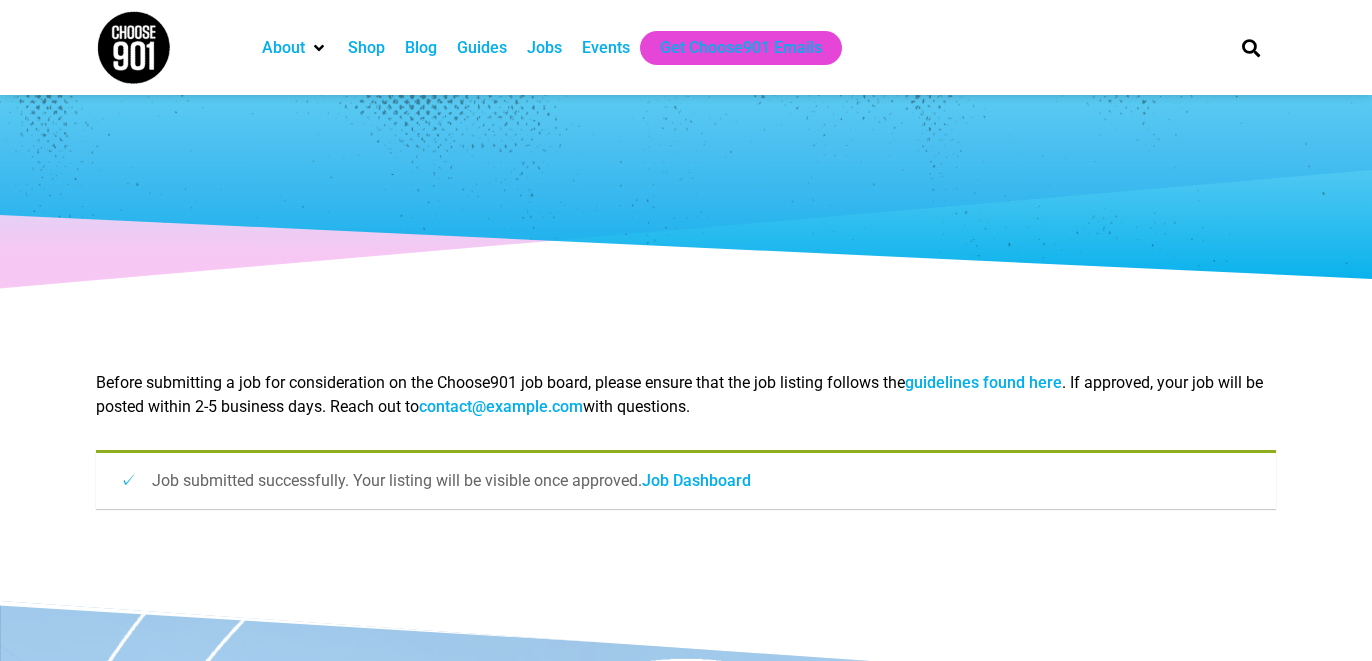 scroll, scrollTop: 0, scrollLeft: 0, axis: both 